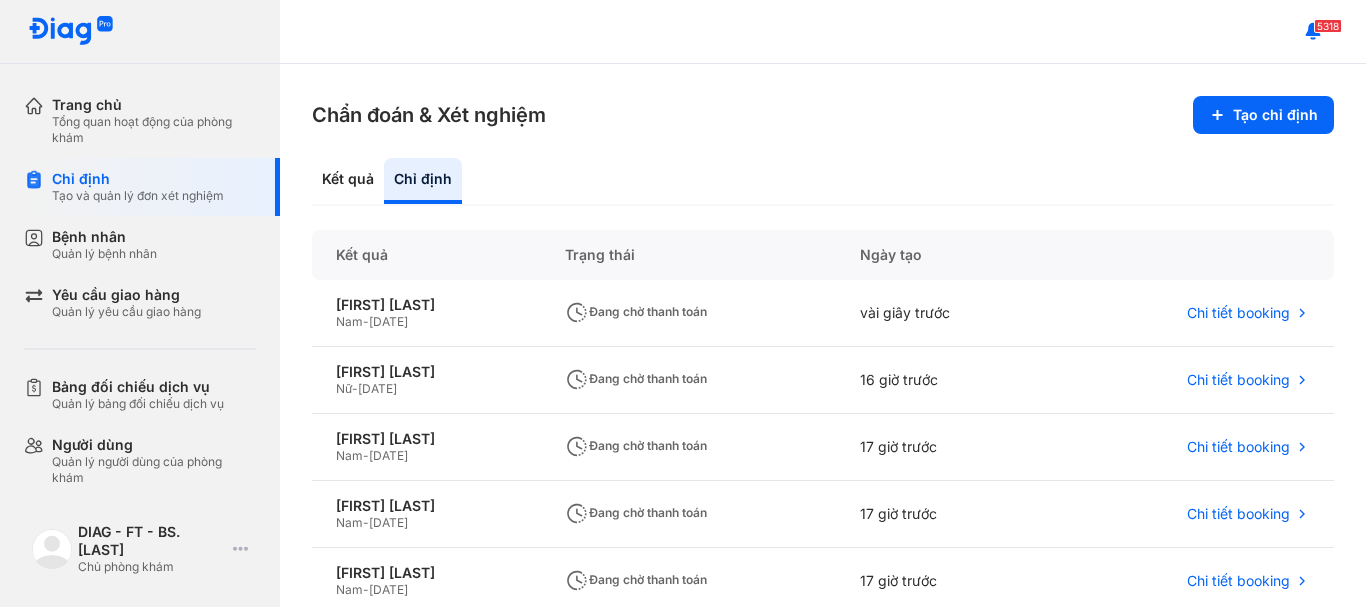 scroll, scrollTop: 0, scrollLeft: 0, axis: both 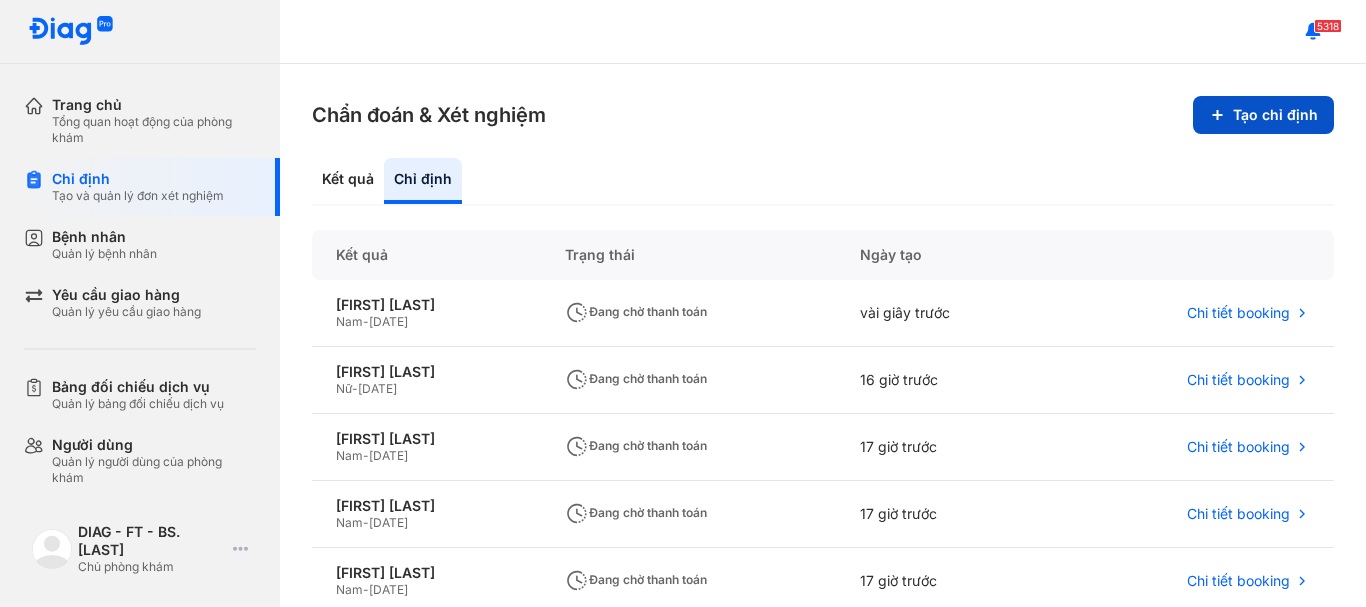click on "Tạo chỉ định" at bounding box center [1263, 115] 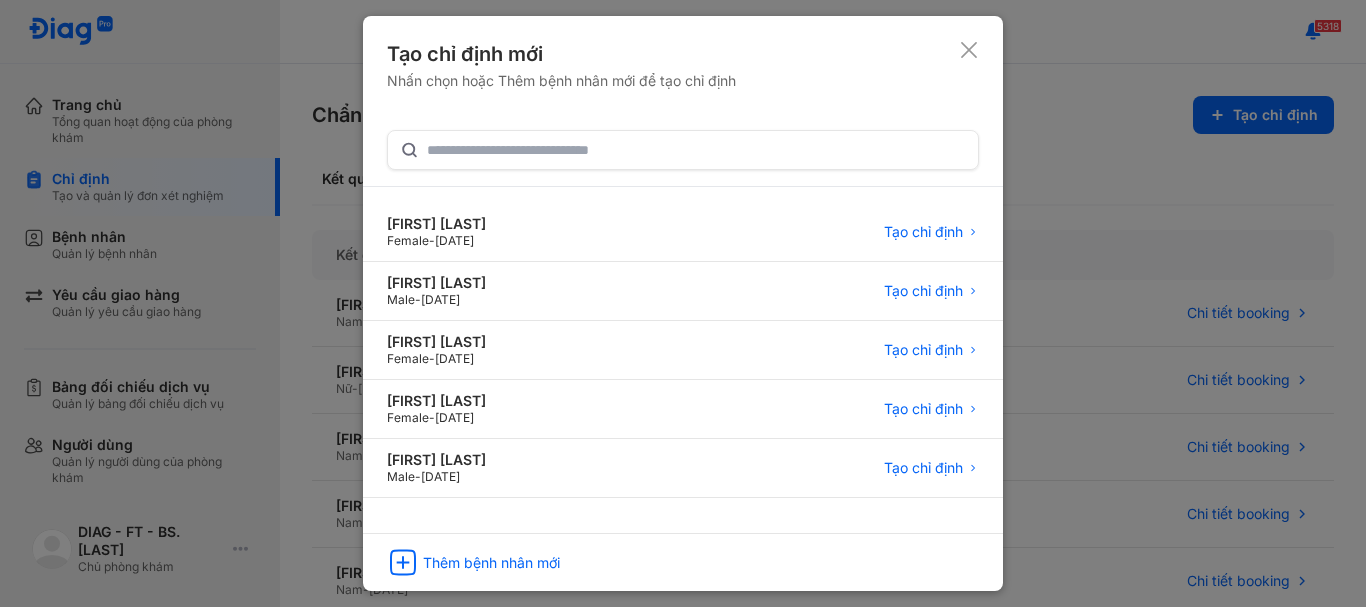 drag, startPoint x: 498, startPoint y: 566, endPoint x: 507, endPoint y: 609, distance: 43.931767 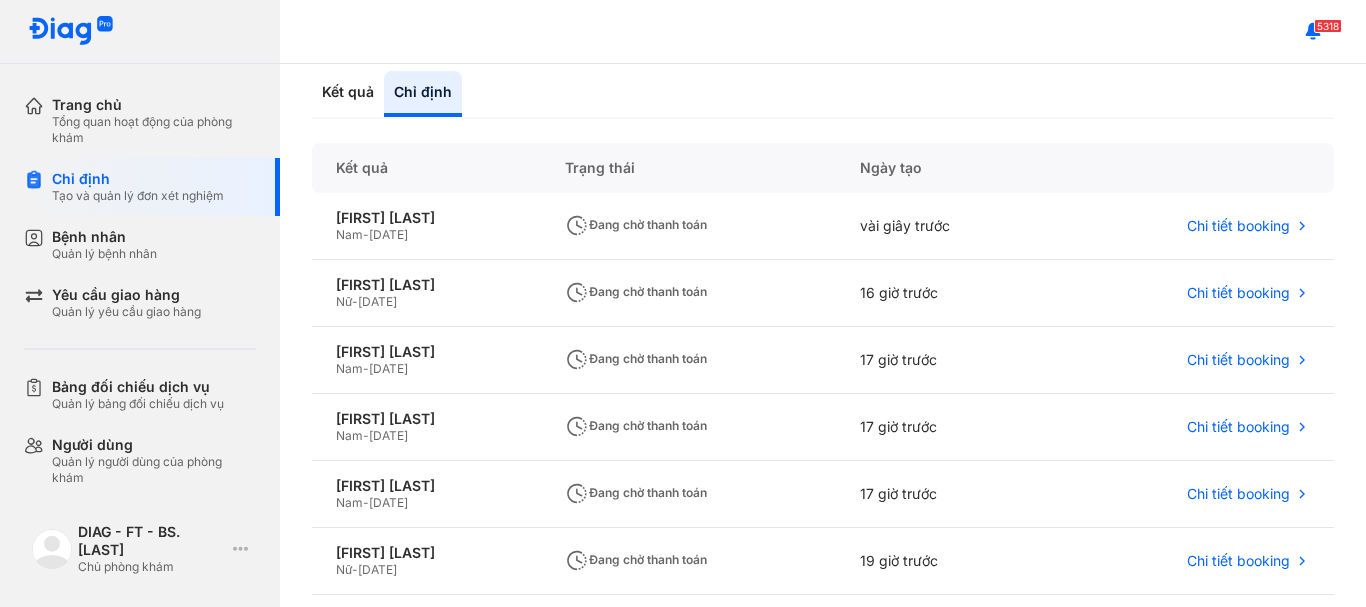 scroll, scrollTop: 0, scrollLeft: 0, axis: both 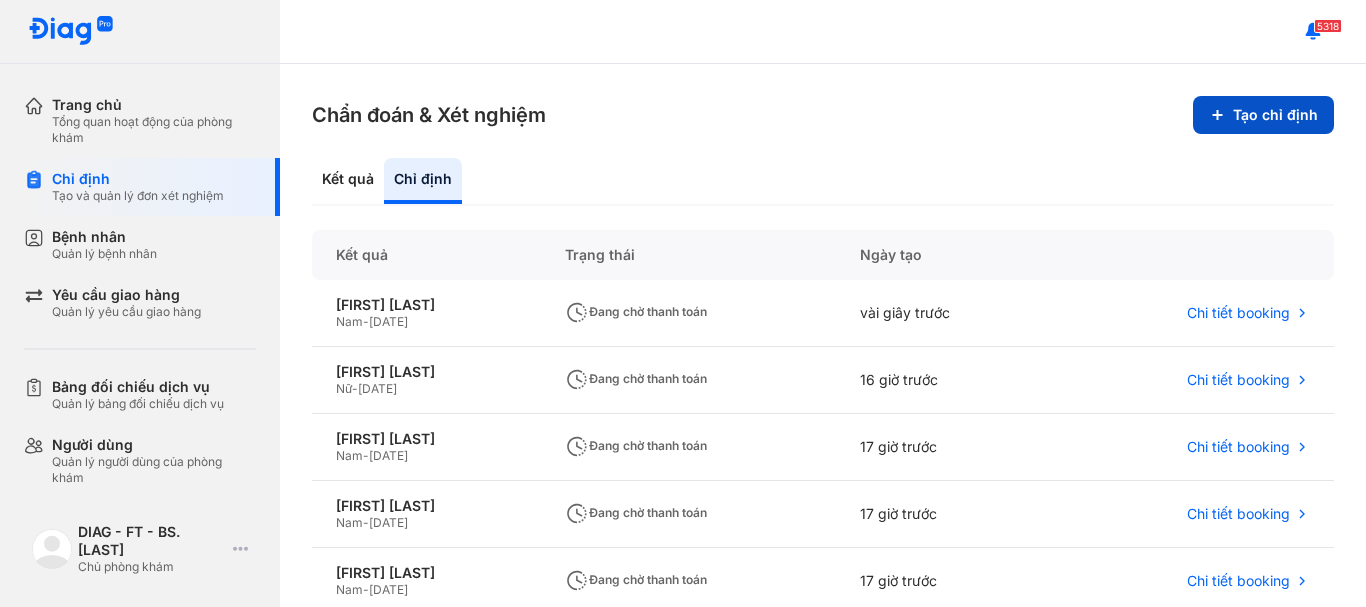 click on "Tạo chỉ định" at bounding box center [1263, 115] 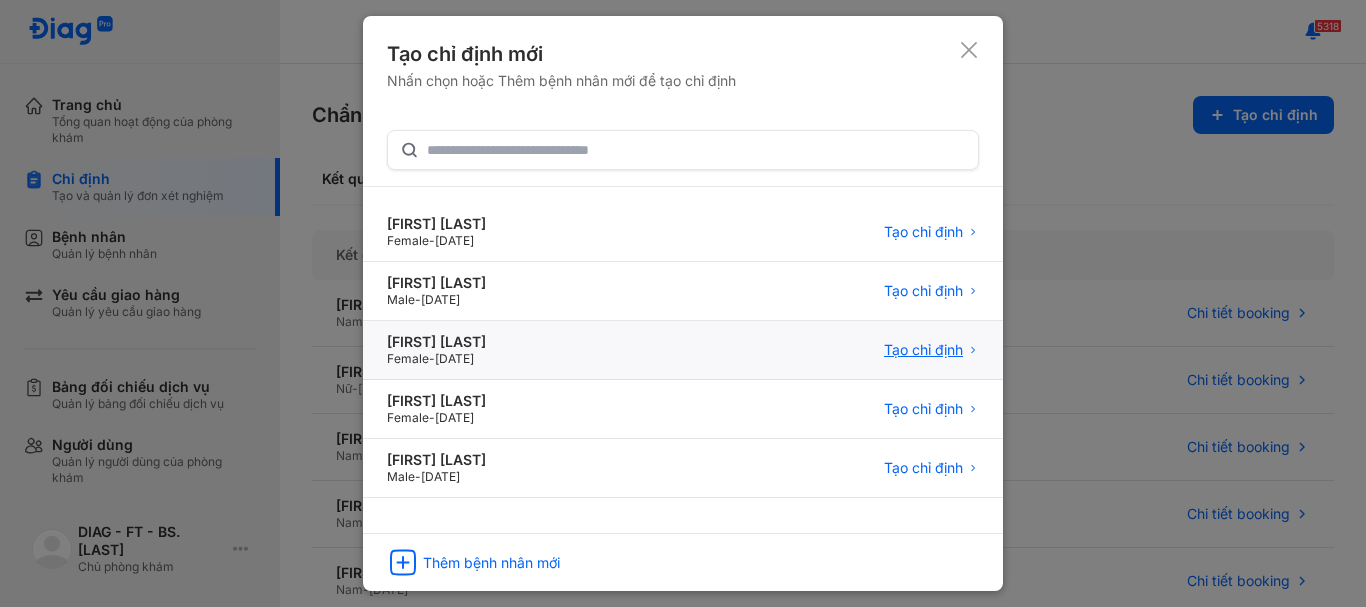 click on "Tạo chỉ định" at bounding box center (923, 350) 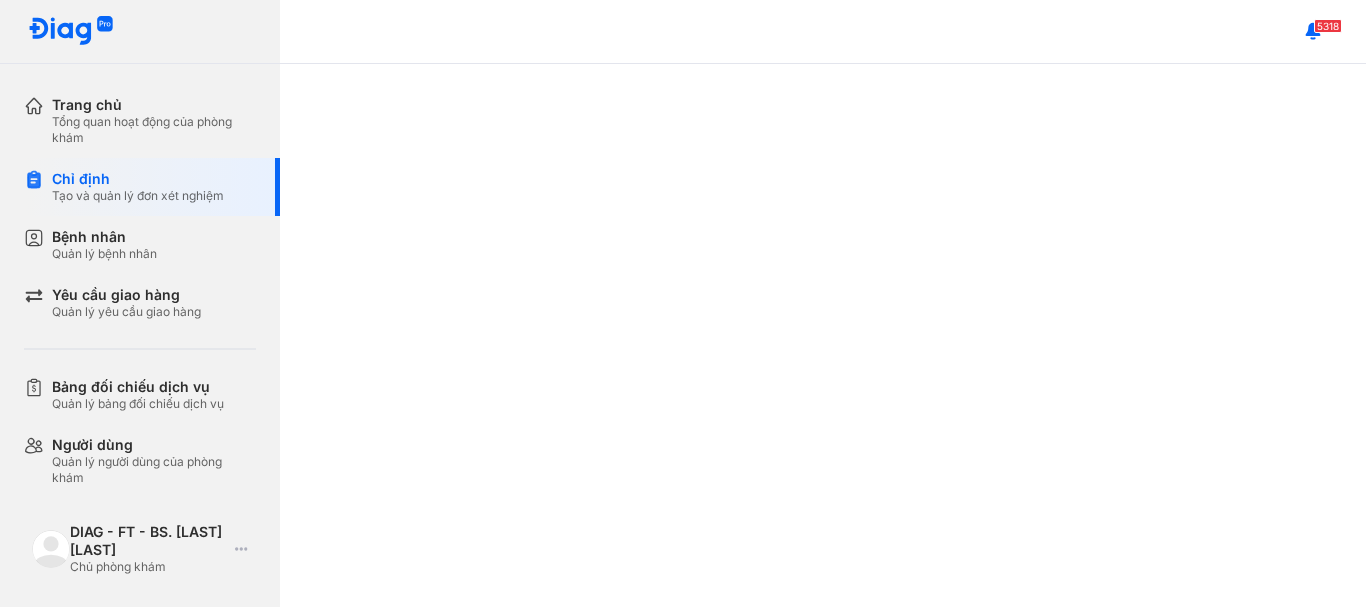 scroll, scrollTop: 0, scrollLeft: 0, axis: both 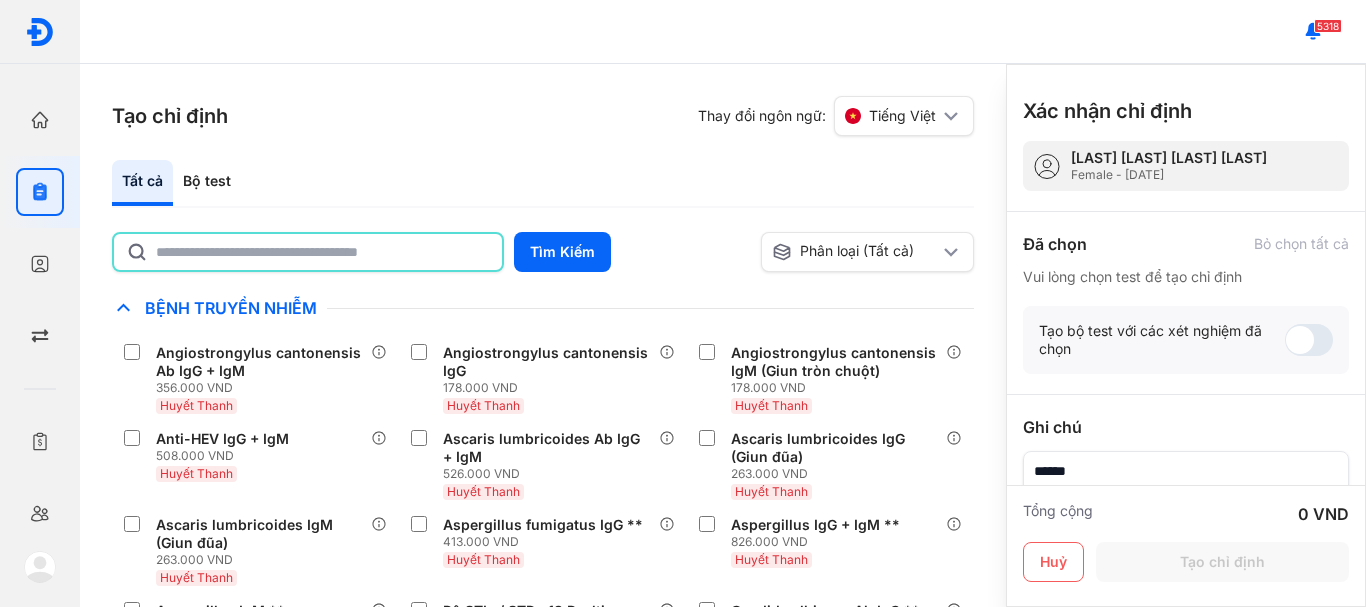 click 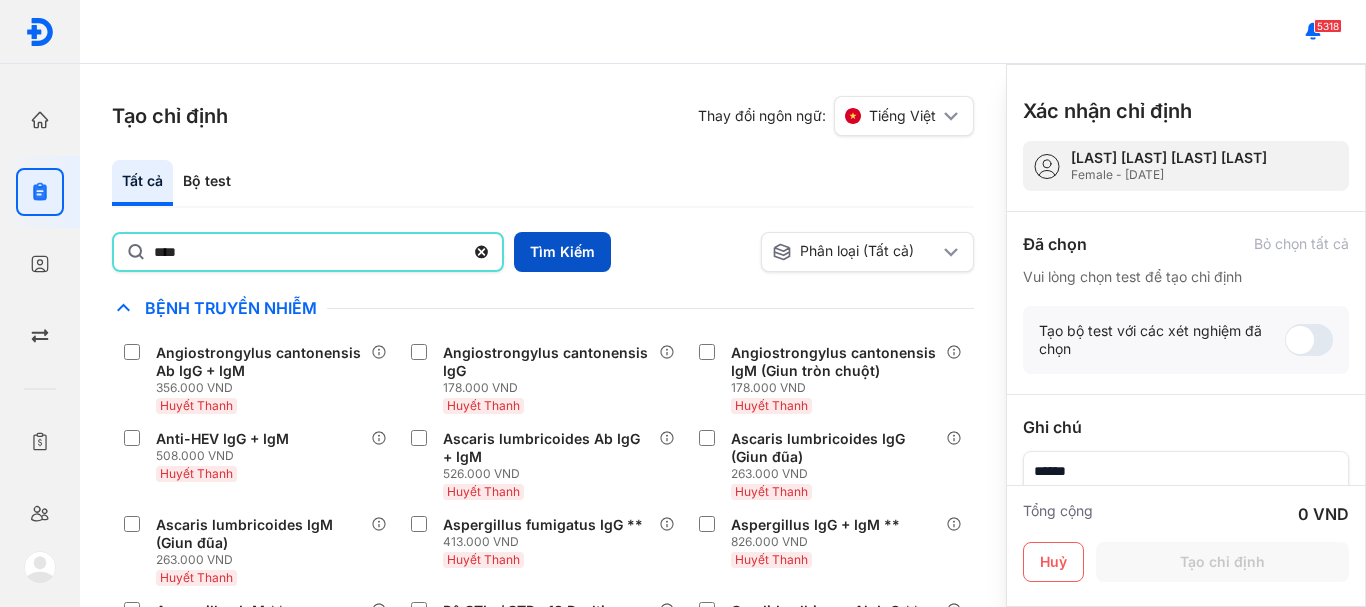 type on "****" 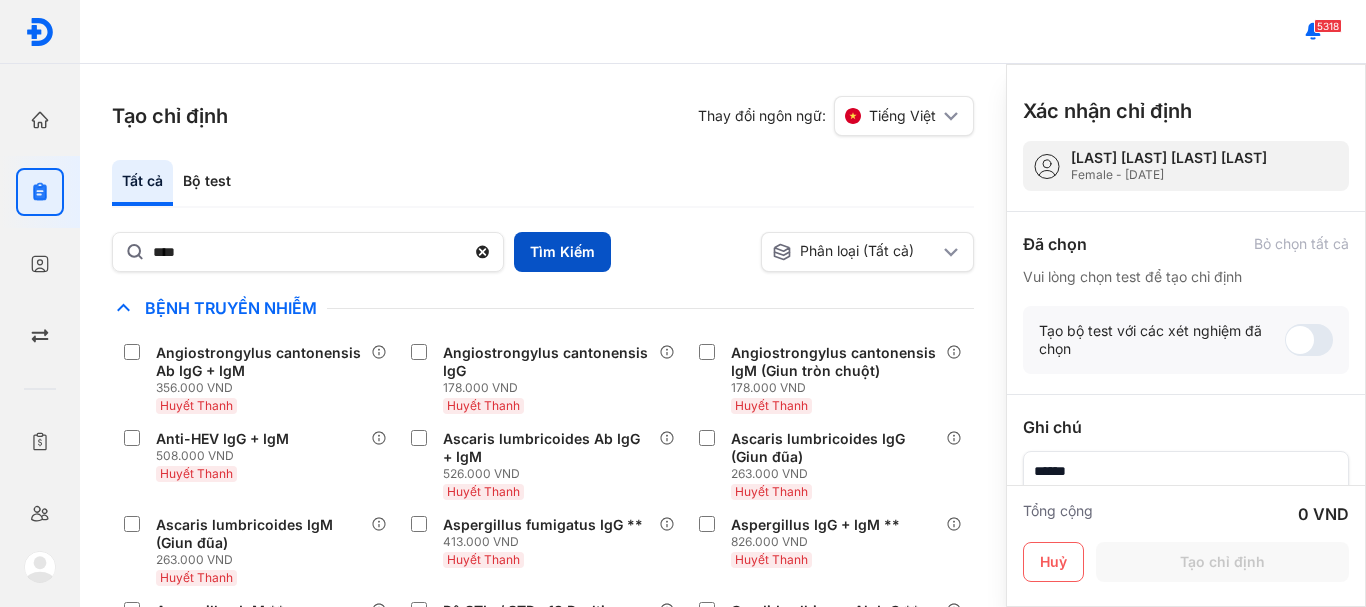 click on "Tìm Kiếm" at bounding box center (562, 252) 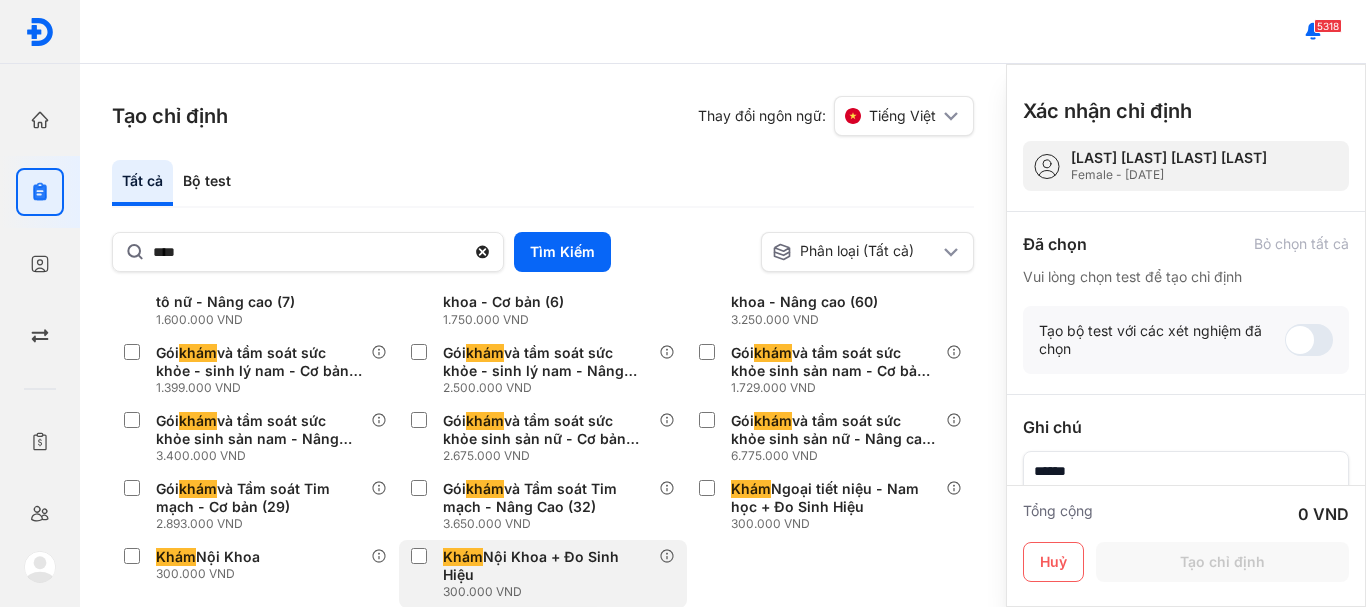 scroll, scrollTop: 430, scrollLeft: 0, axis: vertical 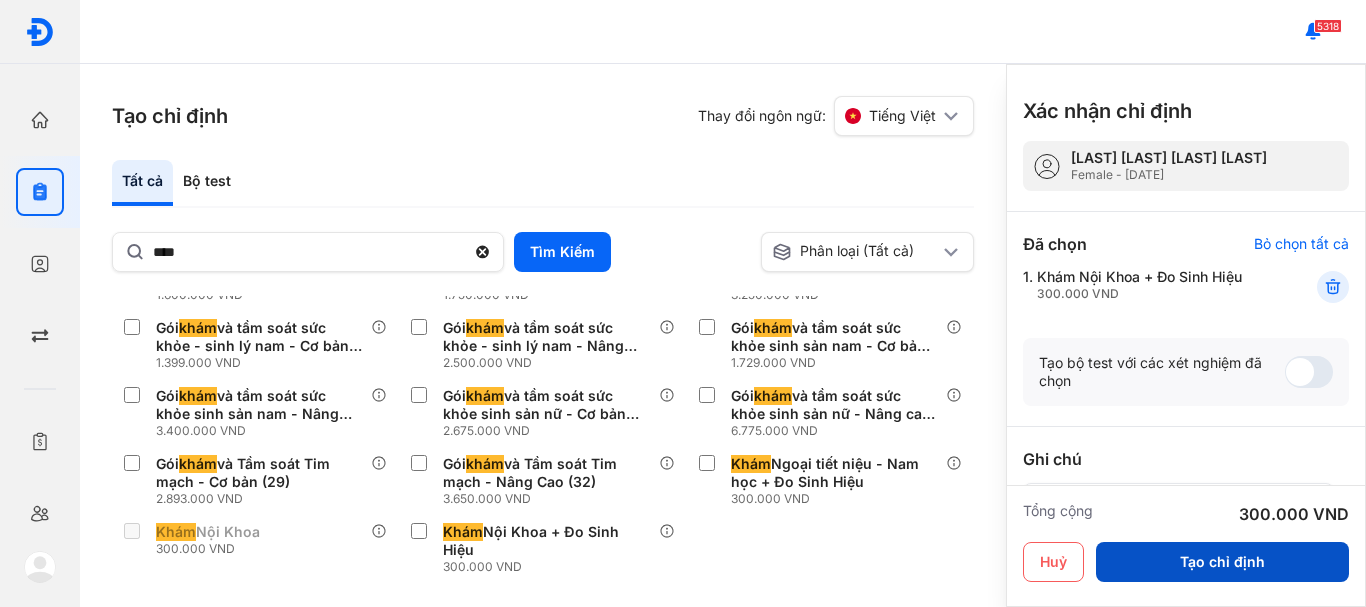 click on "Tạo chỉ định" at bounding box center [1222, 562] 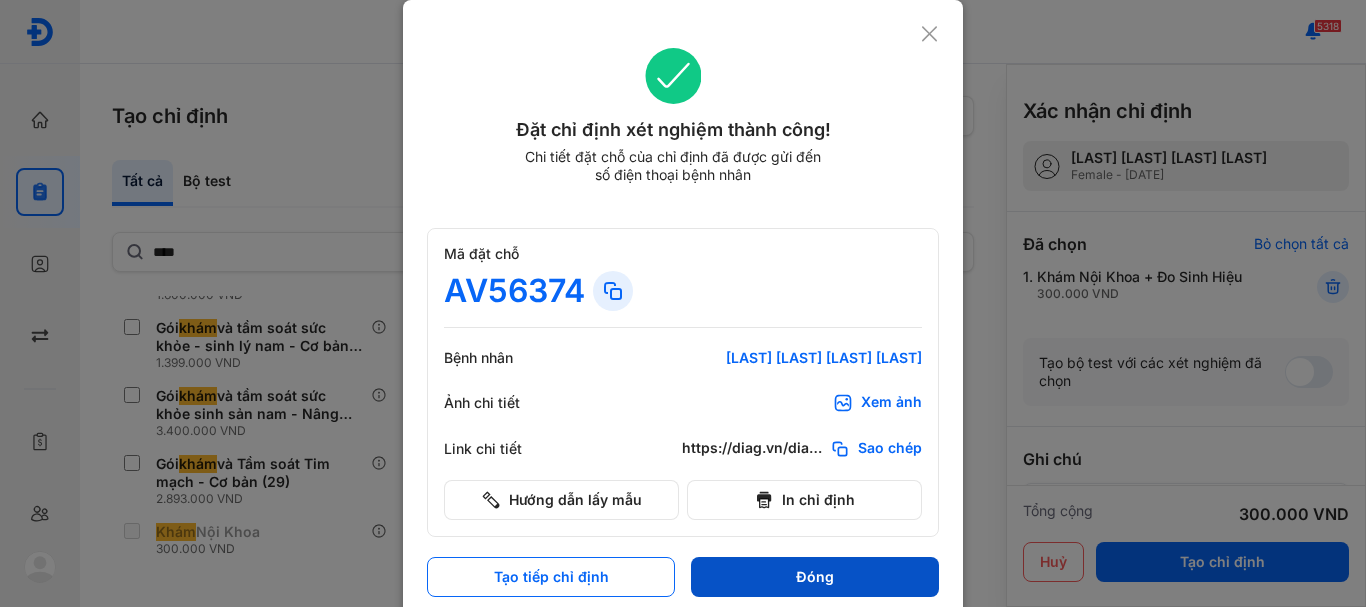 click on "Đóng" at bounding box center (815, 577) 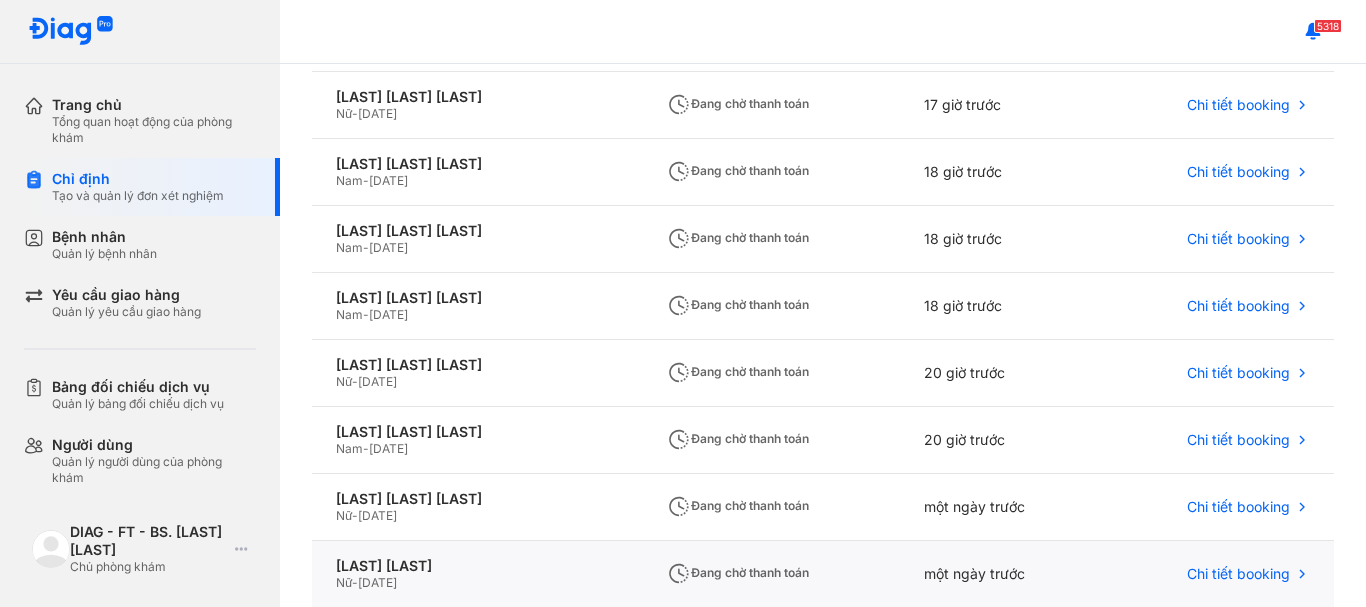 scroll, scrollTop: 0, scrollLeft: 0, axis: both 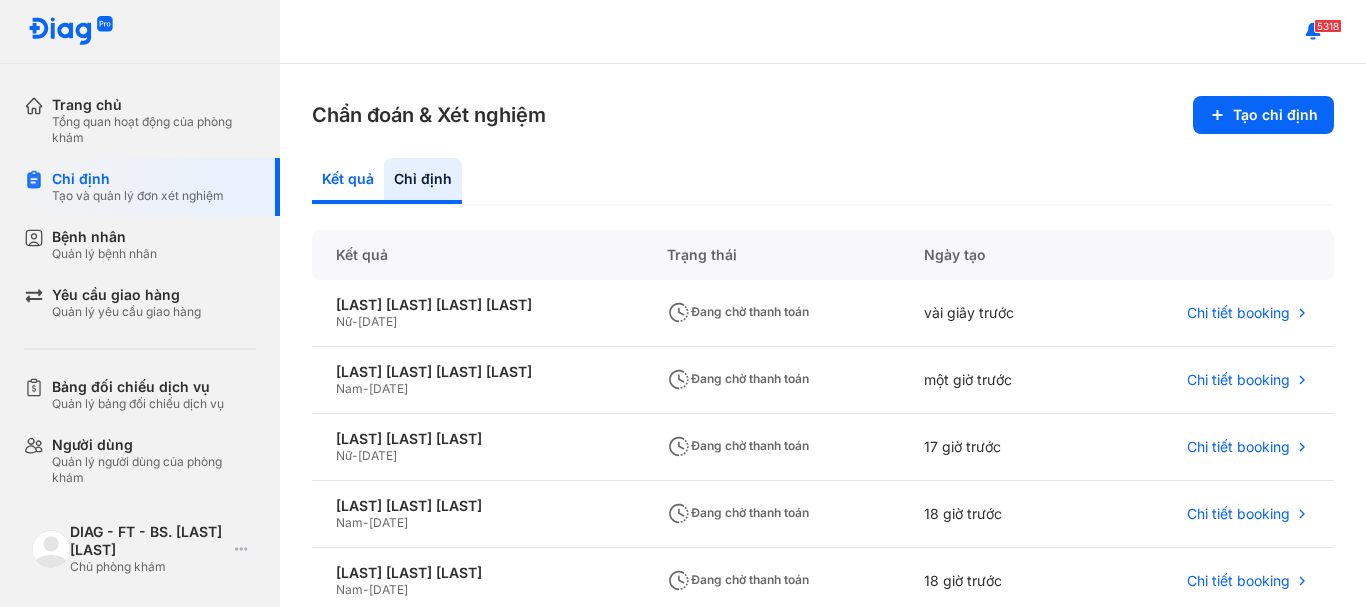 click on "Kết quả" 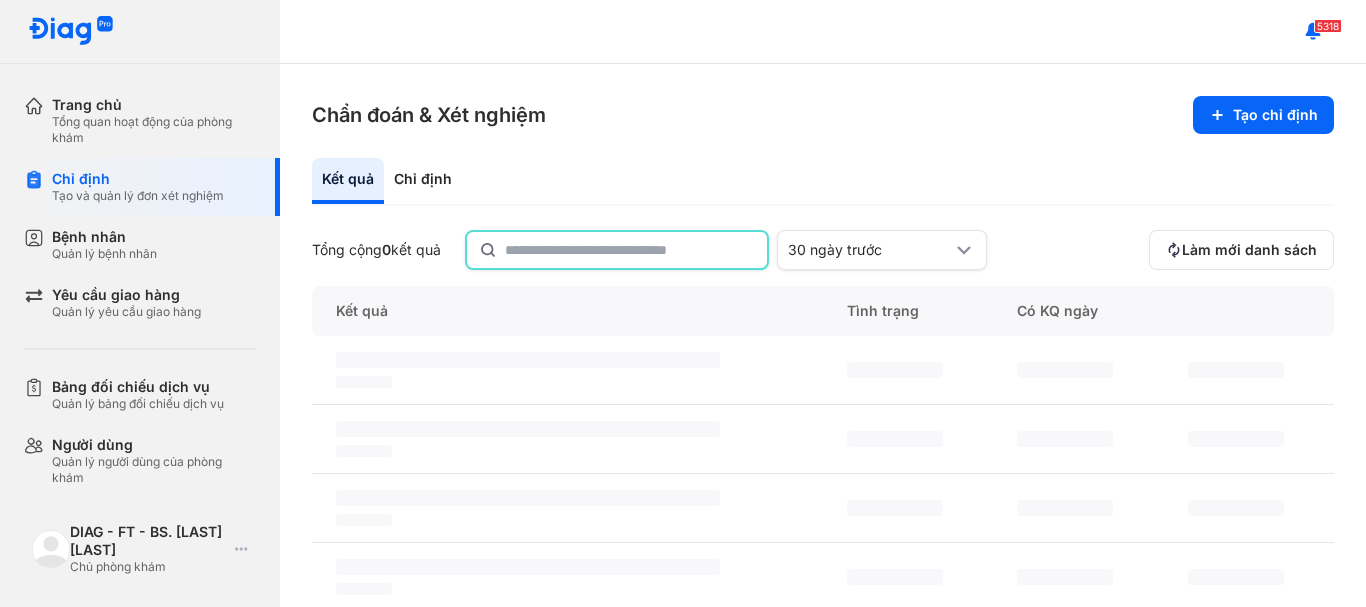 click 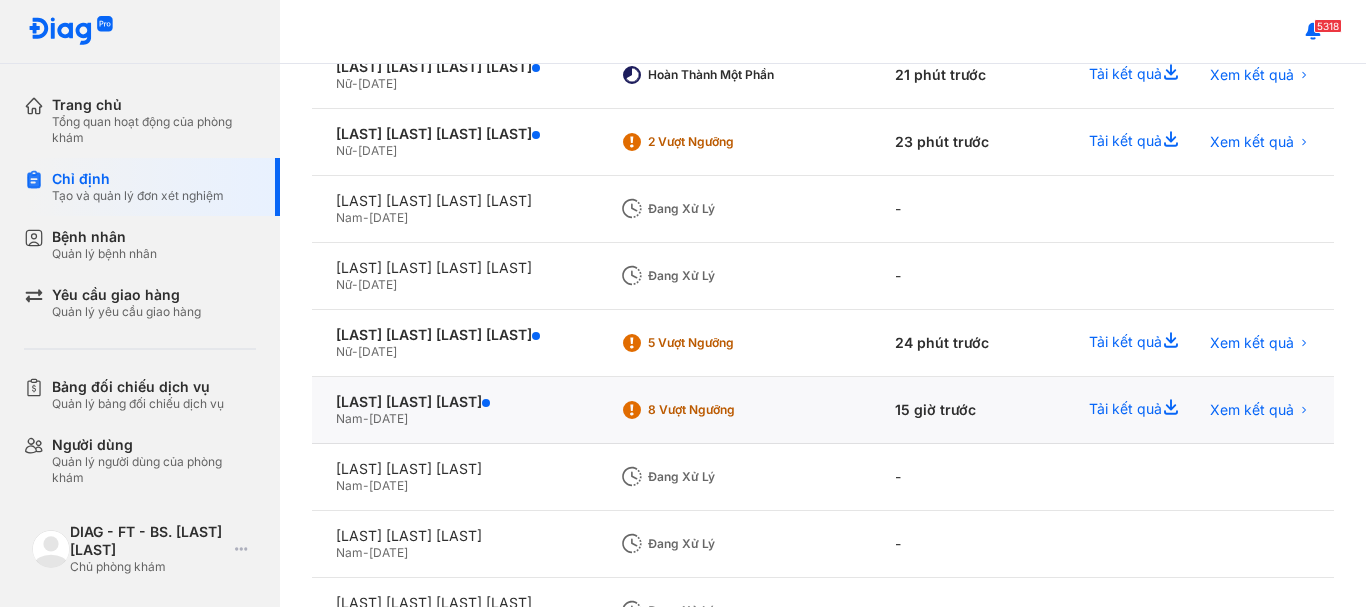 scroll, scrollTop: 300, scrollLeft: 0, axis: vertical 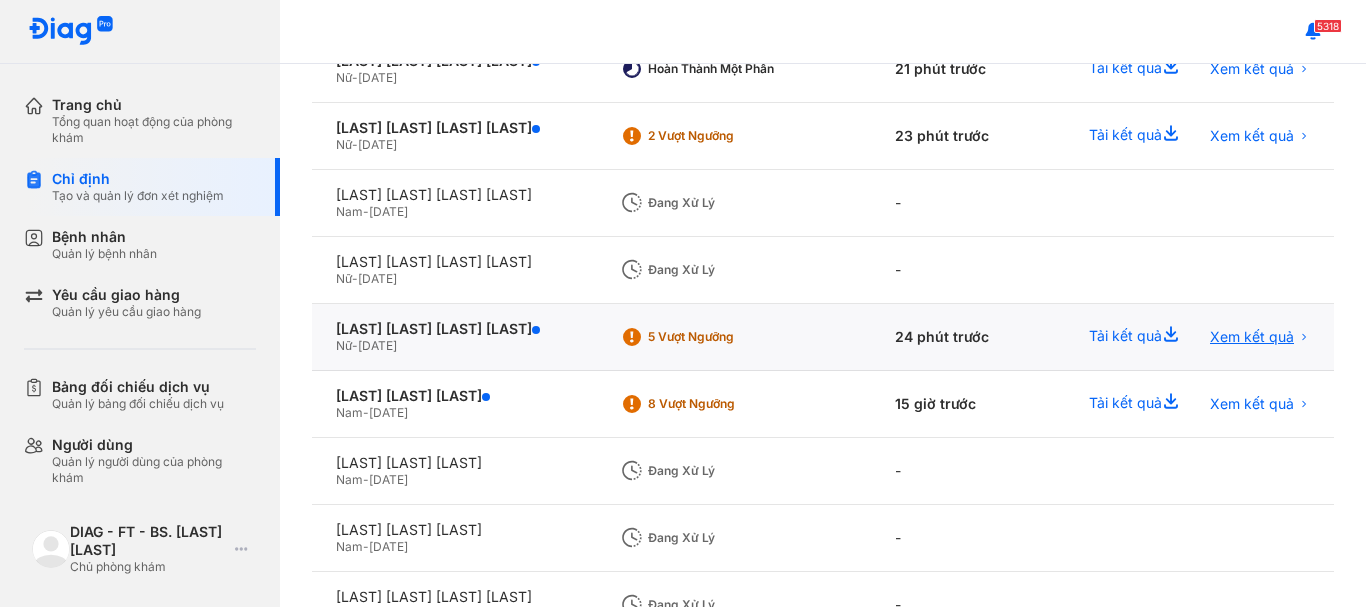 click on "Xem kết quả" at bounding box center [1252, 337] 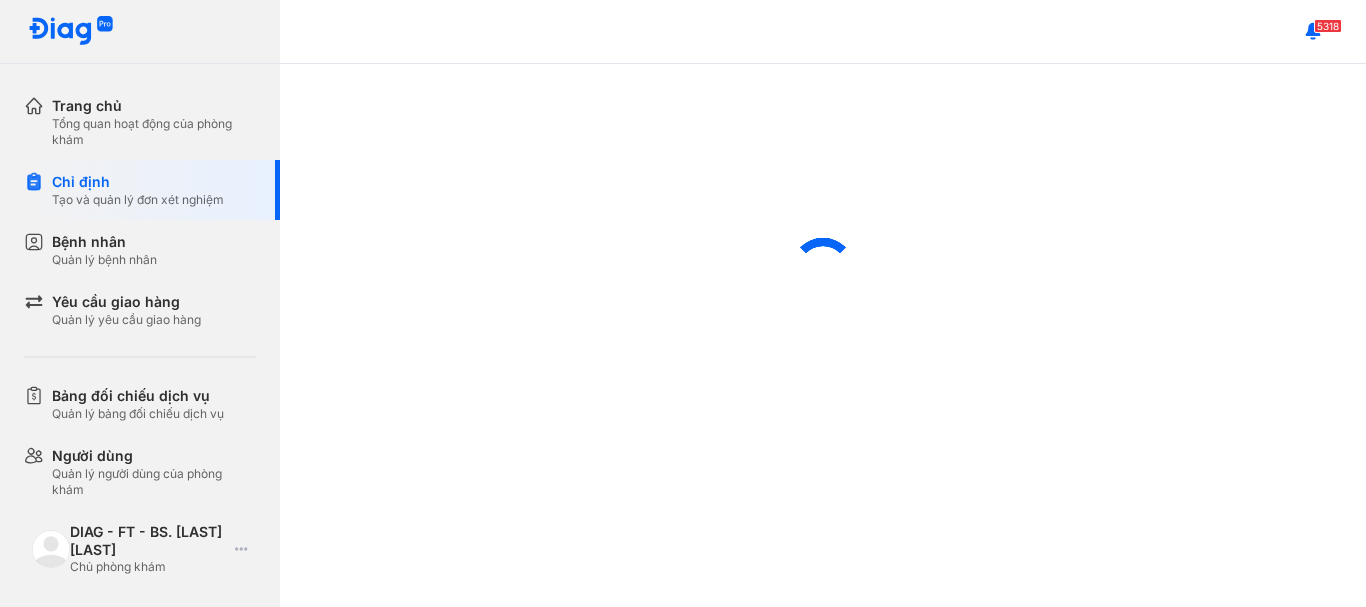 scroll, scrollTop: 0, scrollLeft: 0, axis: both 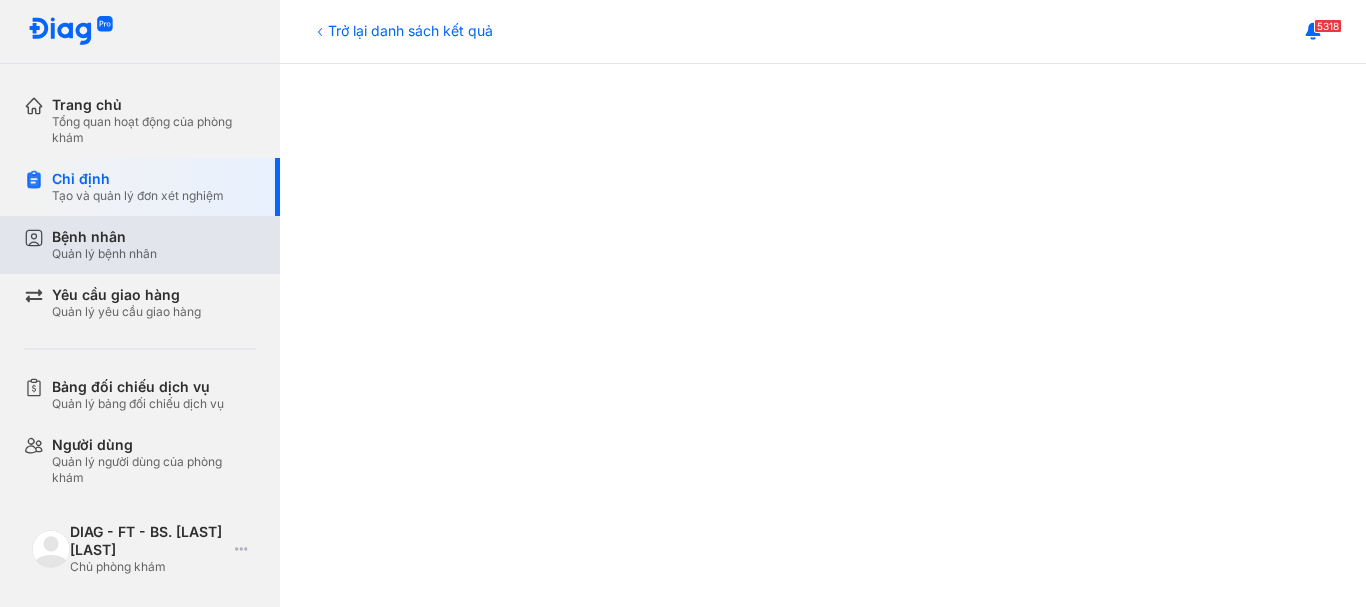 click on "Bệnh nhân" at bounding box center [104, 237] 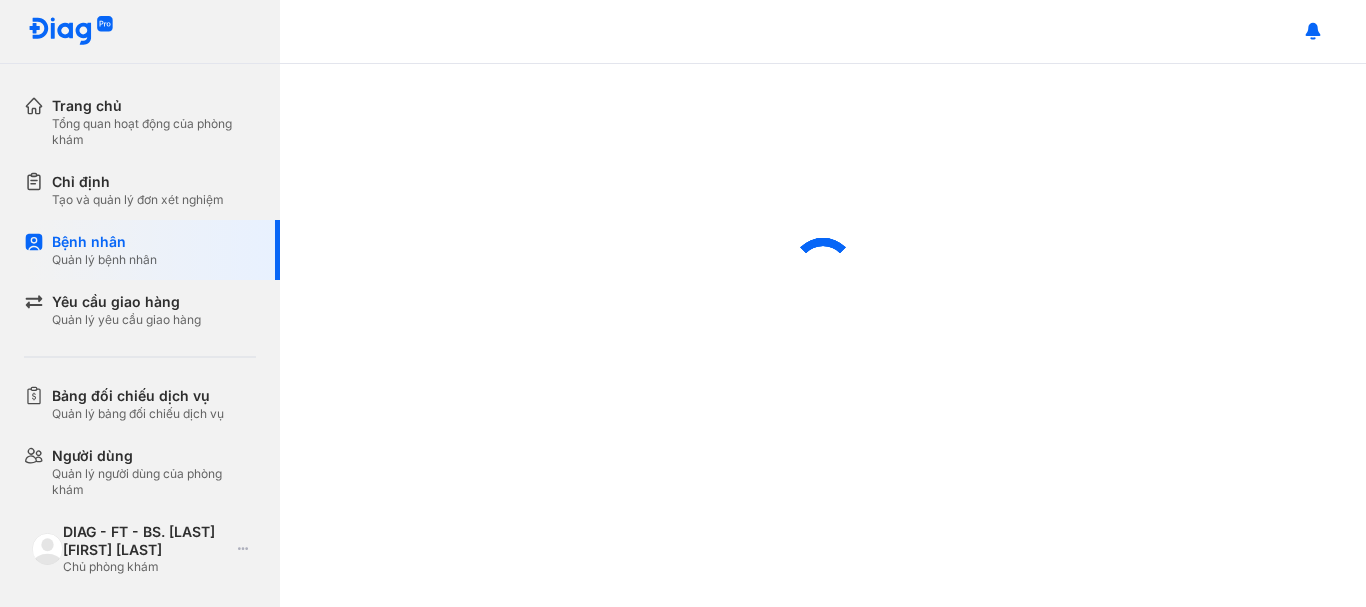 scroll, scrollTop: 0, scrollLeft: 0, axis: both 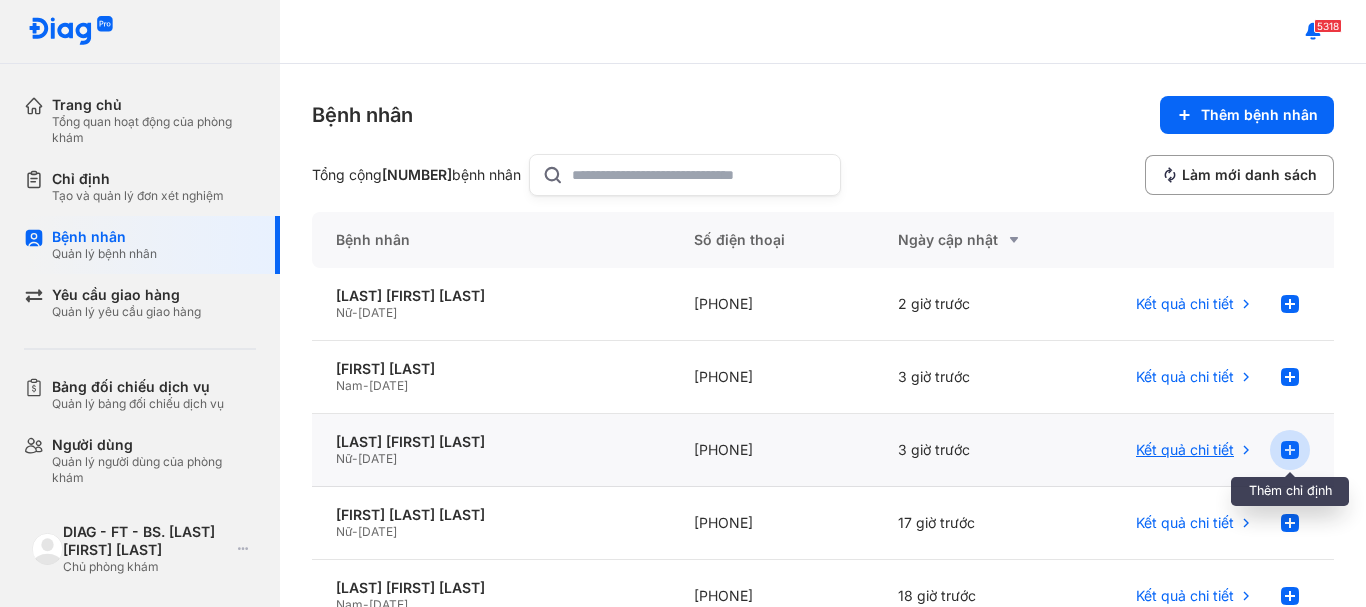 click 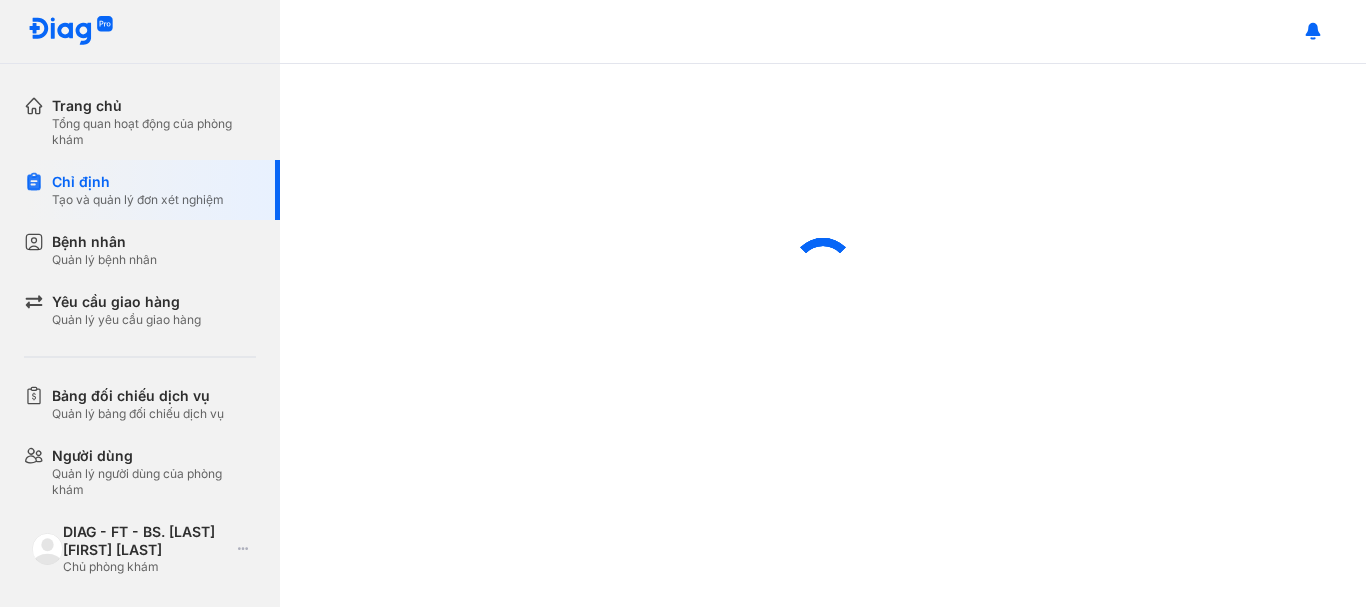 scroll, scrollTop: 0, scrollLeft: 0, axis: both 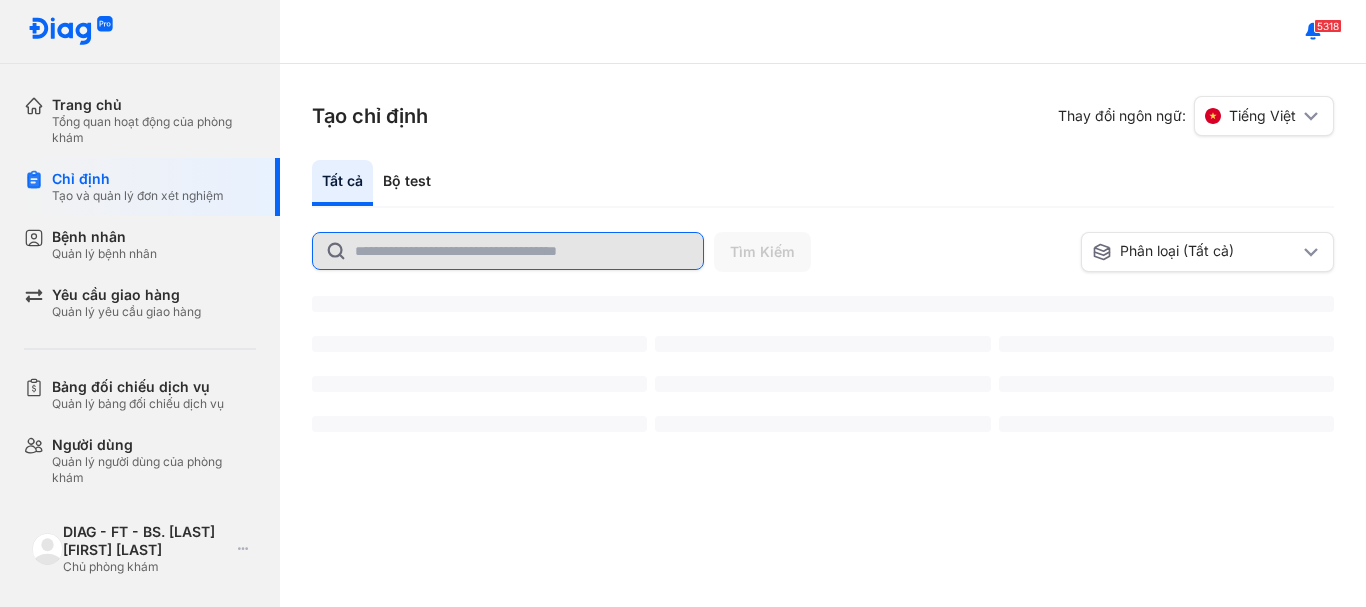click 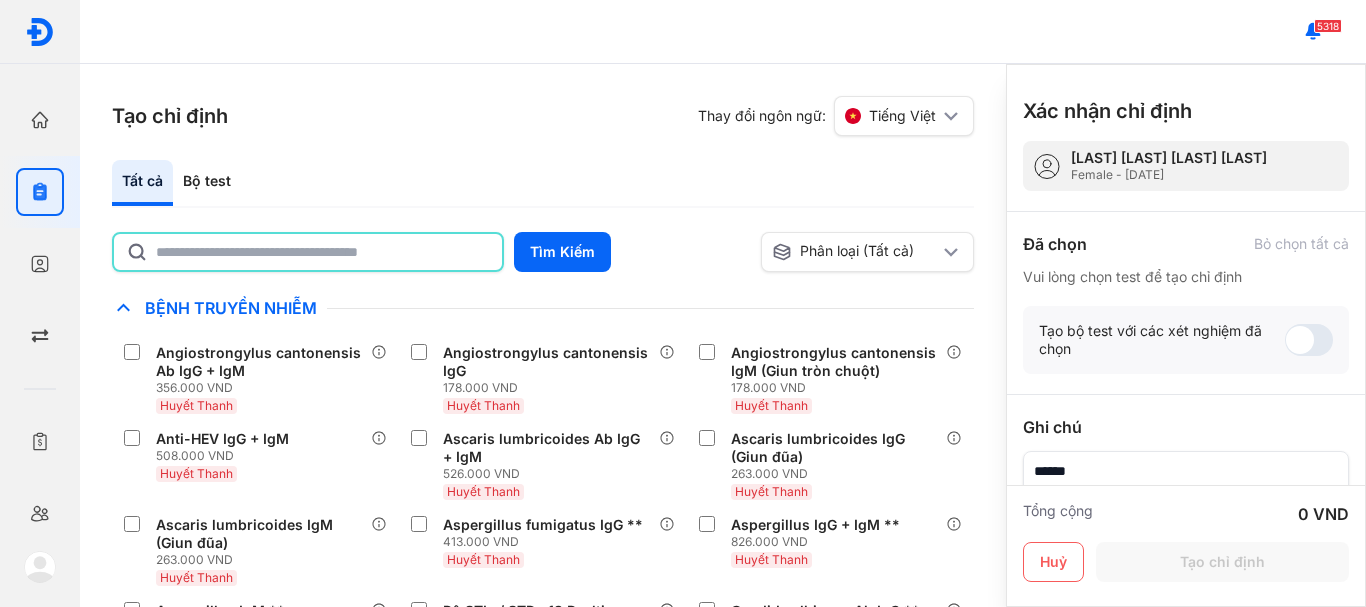 click 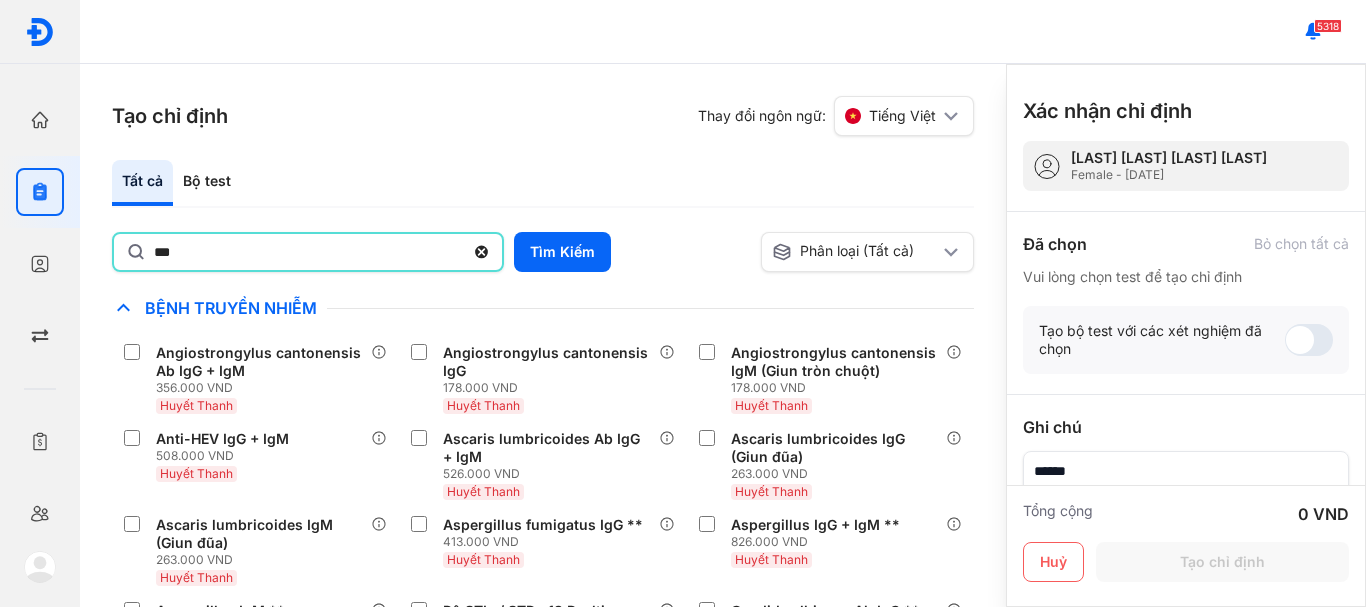 type on "********" 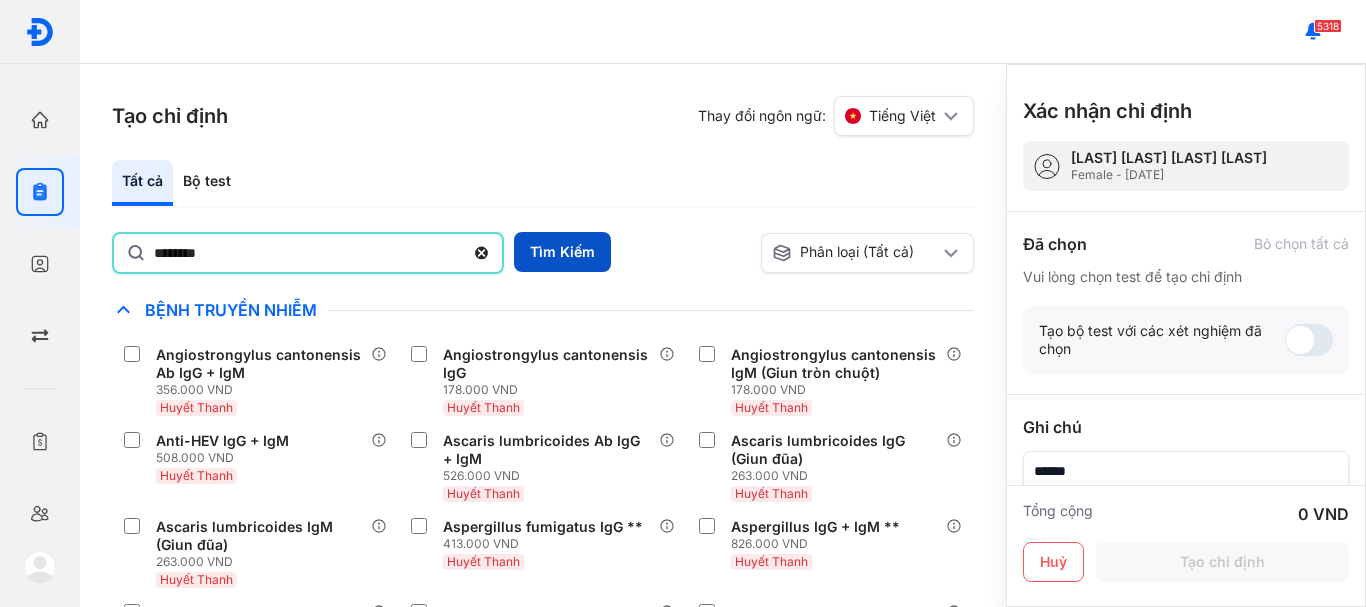 click on "Tìm Kiếm" at bounding box center (562, 252) 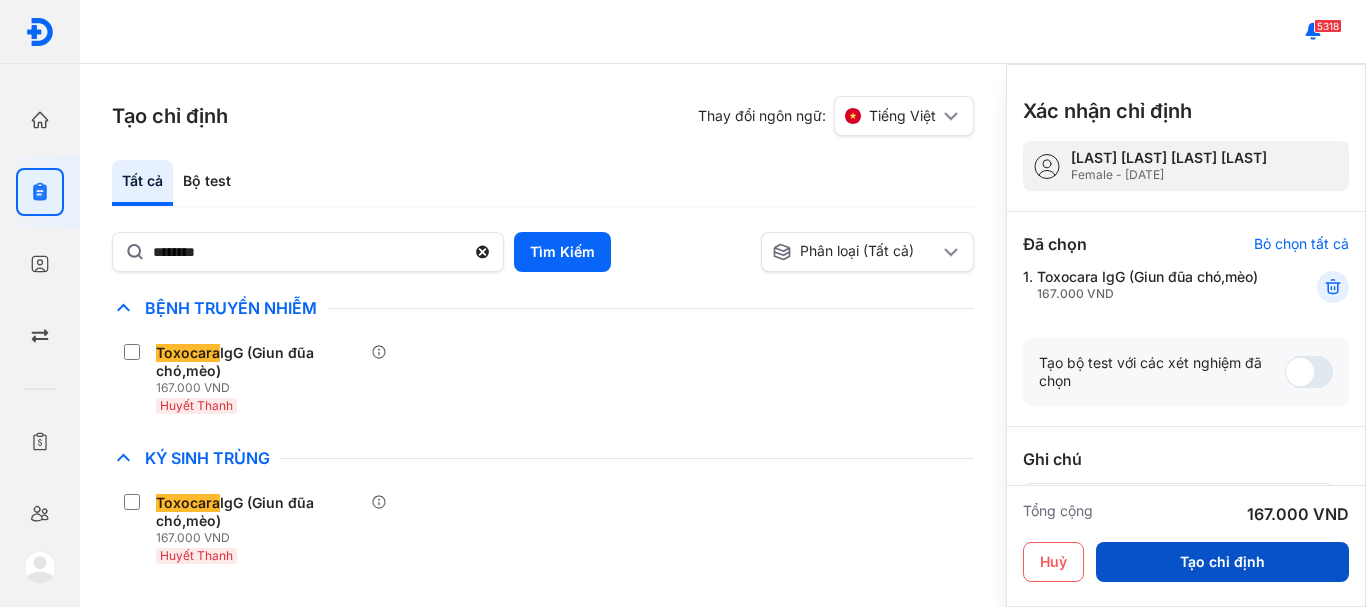 click on "Tạo chỉ định" at bounding box center [1222, 562] 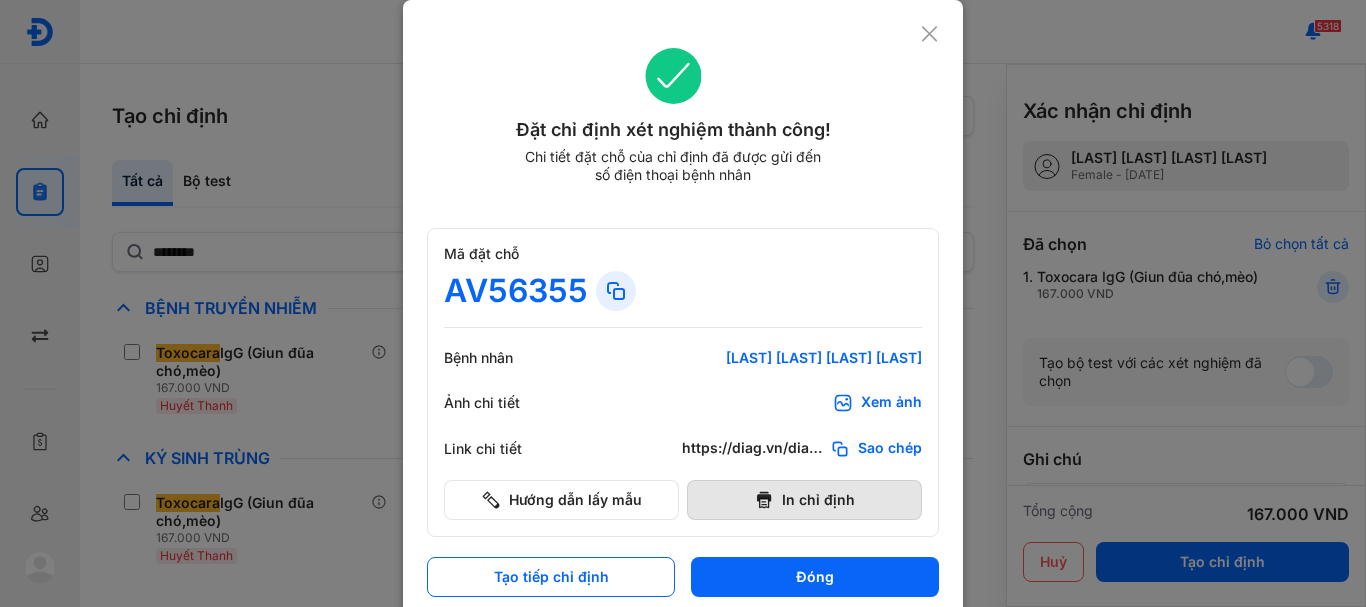 click on "In chỉ định" at bounding box center [804, 500] 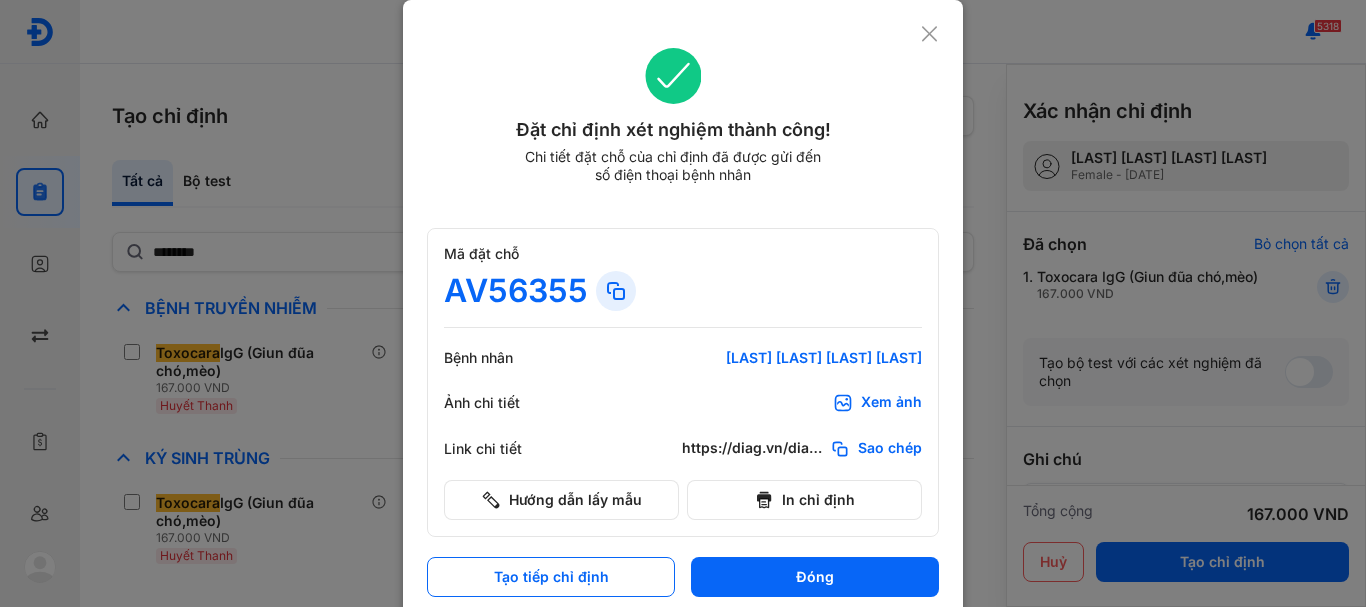 scroll, scrollTop: 0, scrollLeft: 0, axis: both 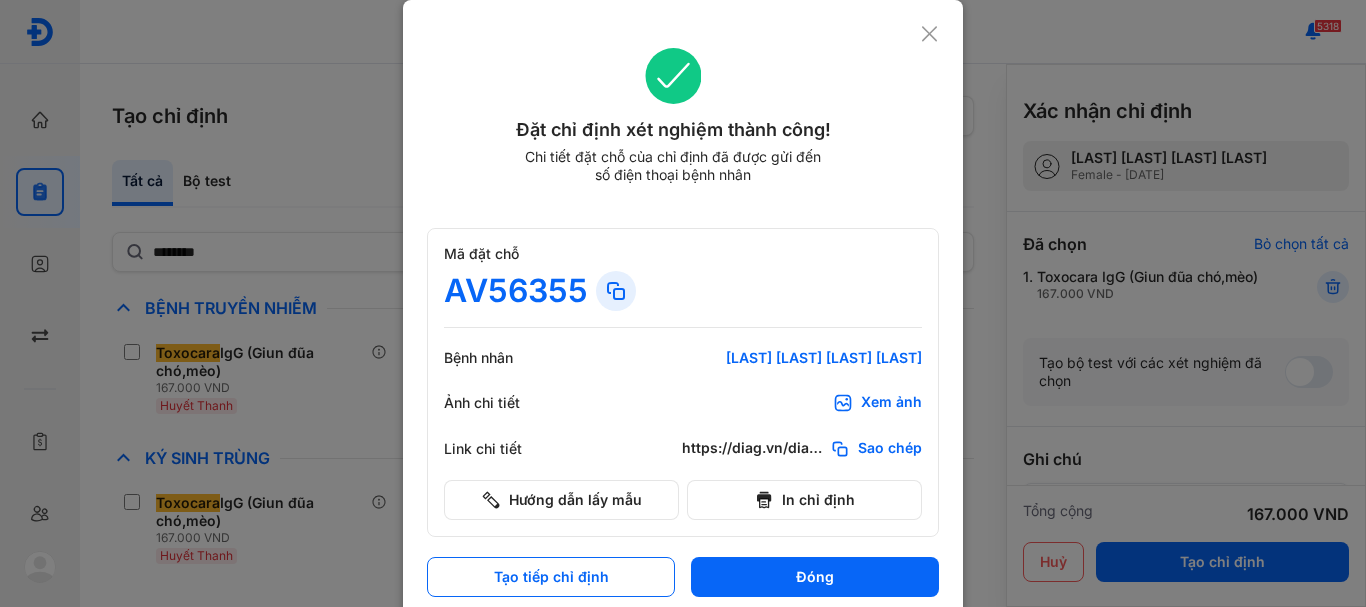 click 